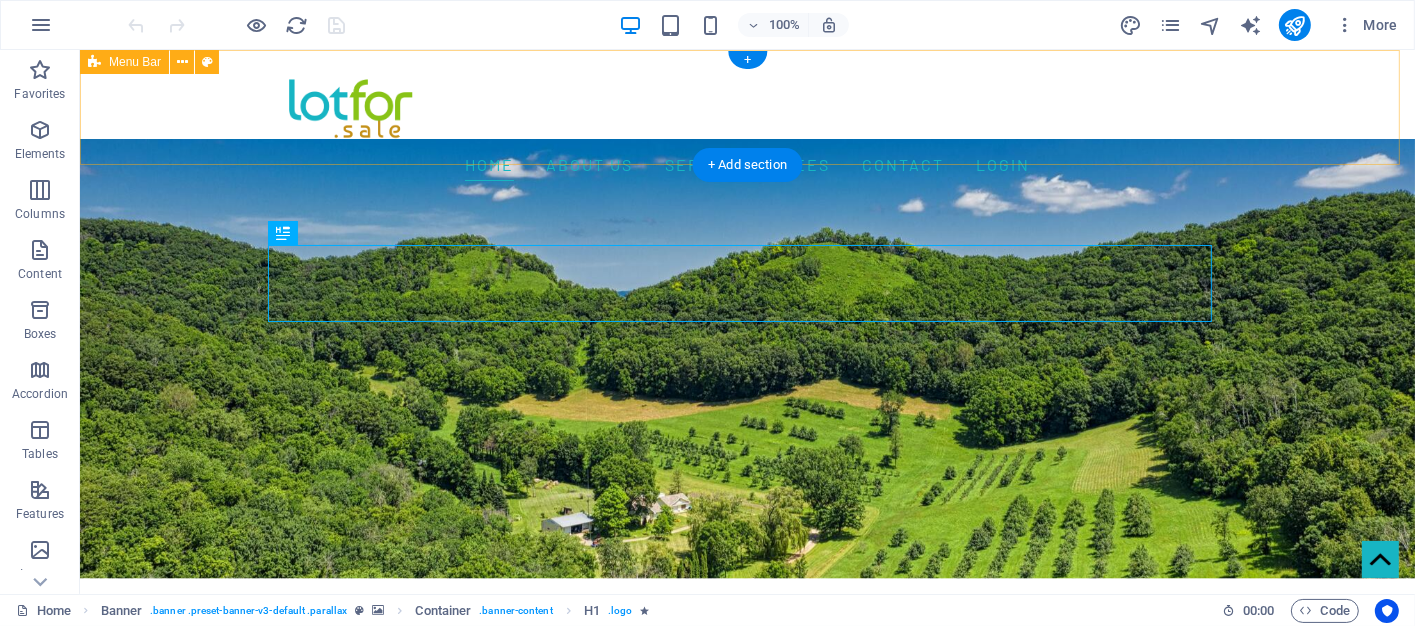 scroll, scrollTop: 0, scrollLeft: 0, axis: both 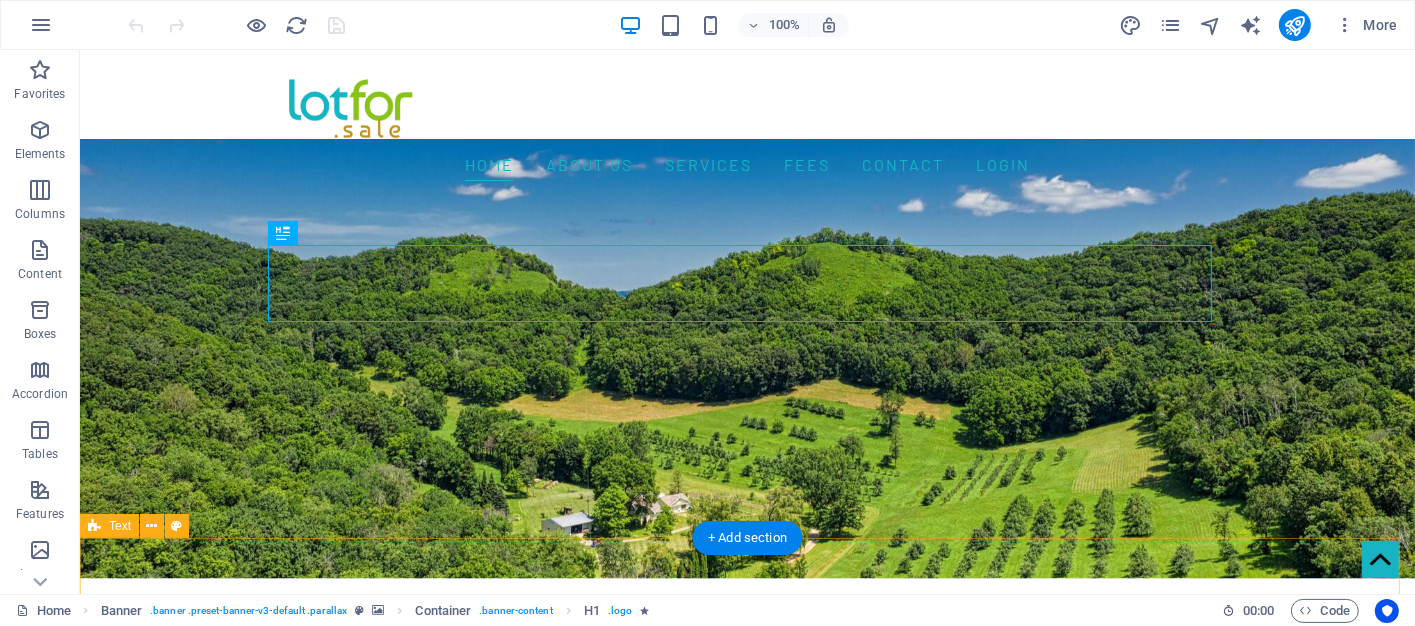 click on "📍Start your journey with  Lotfor —where trust builds value.  PROPERTY FINDER" at bounding box center (746, 1466) 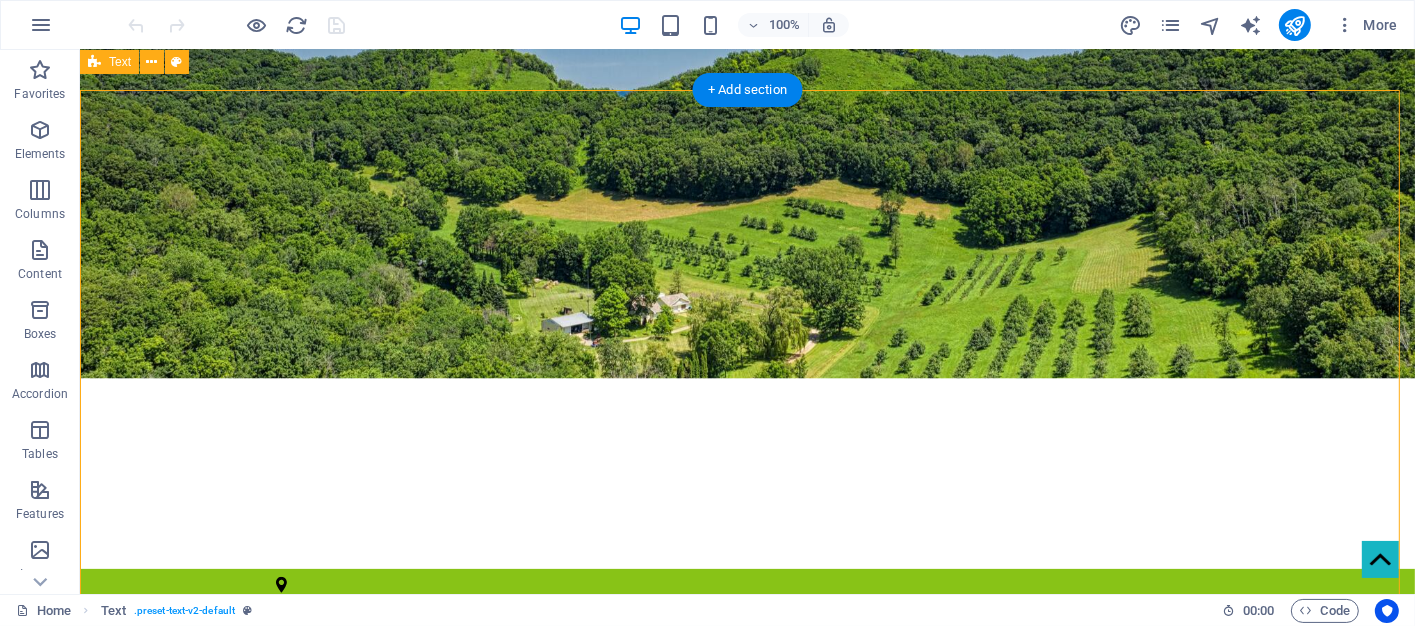 scroll, scrollTop: 400, scrollLeft: 0, axis: vertical 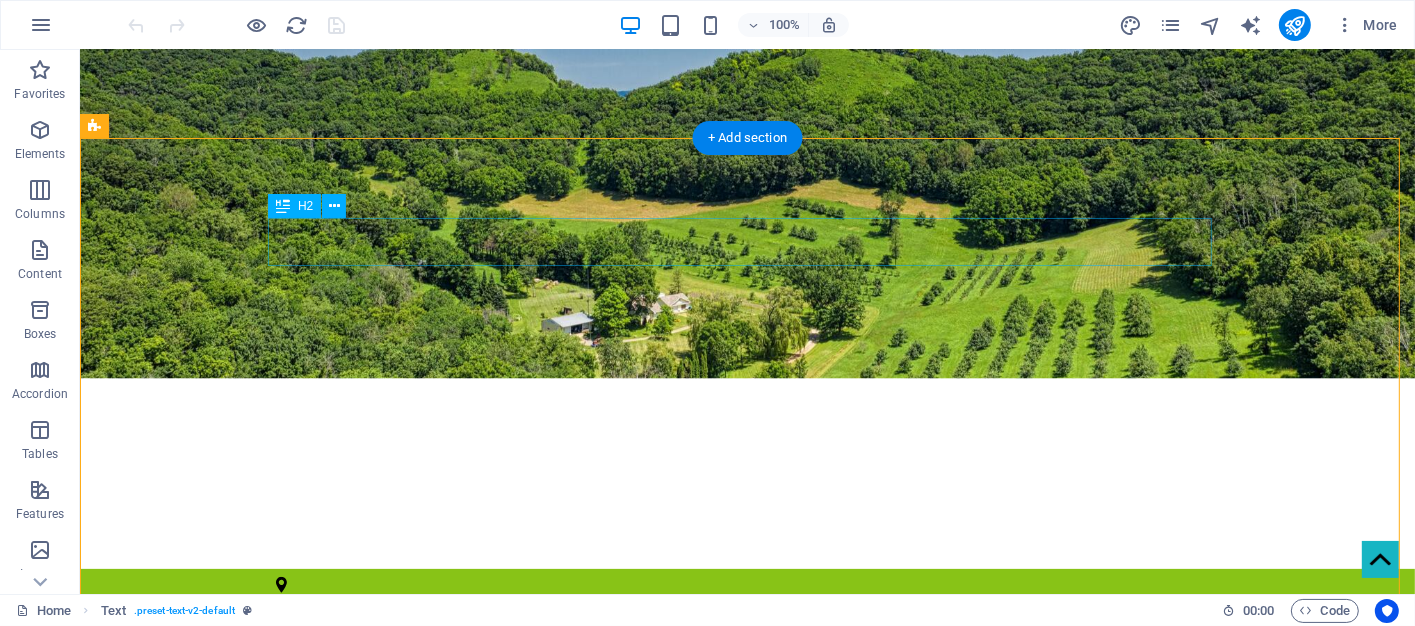 click on "Welcome to LOTFOR" at bounding box center [747, 805] 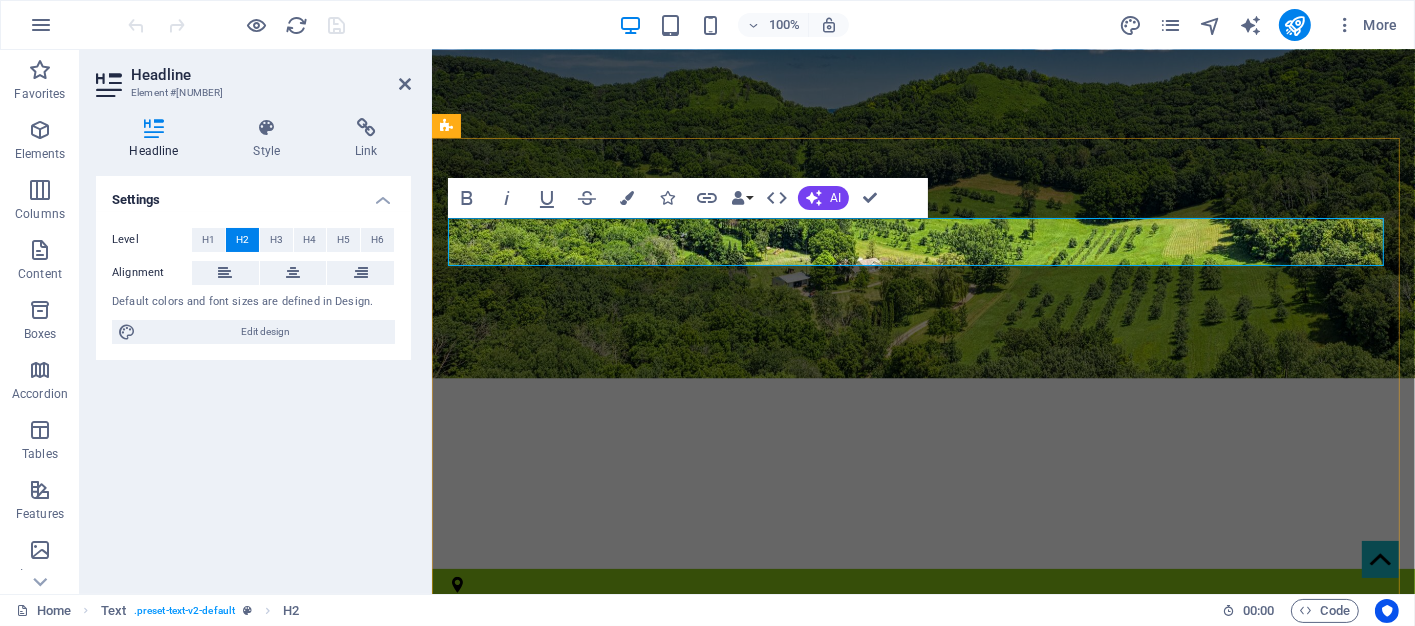 click on "Welcome to LOTFOR" at bounding box center [923, 805] 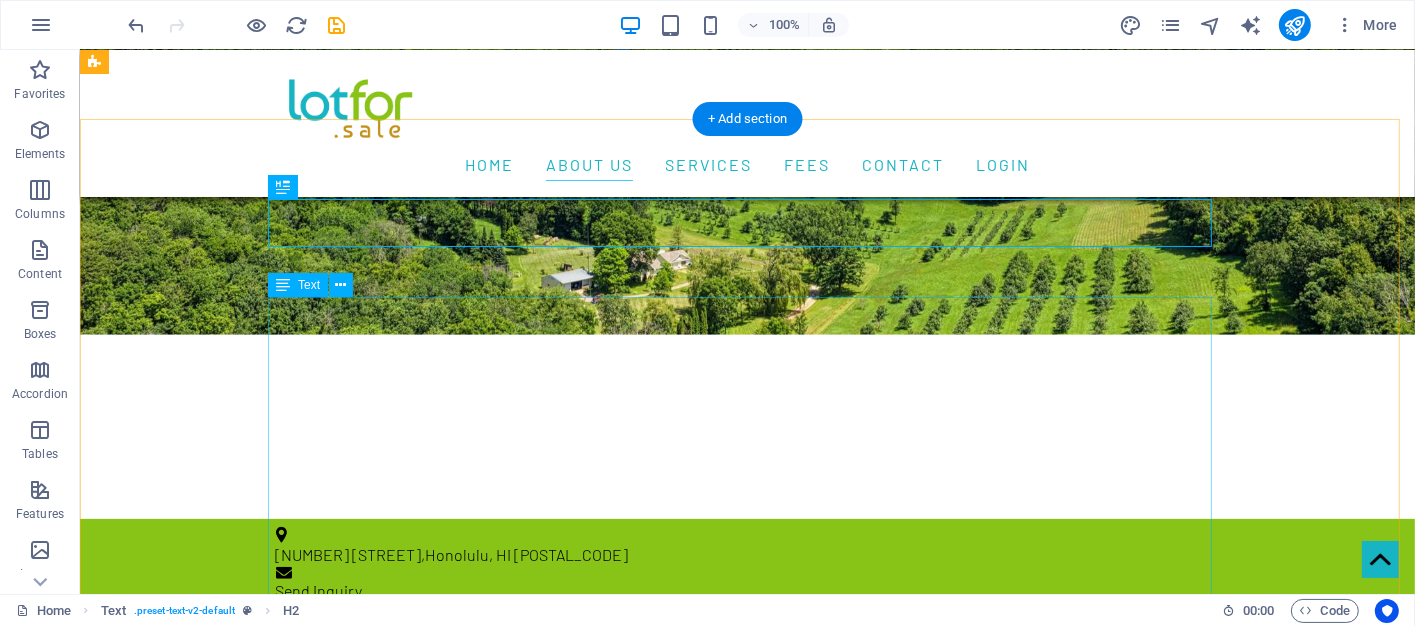 scroll, scrollTop: 300, scrollLeft: 0, axis: vertical 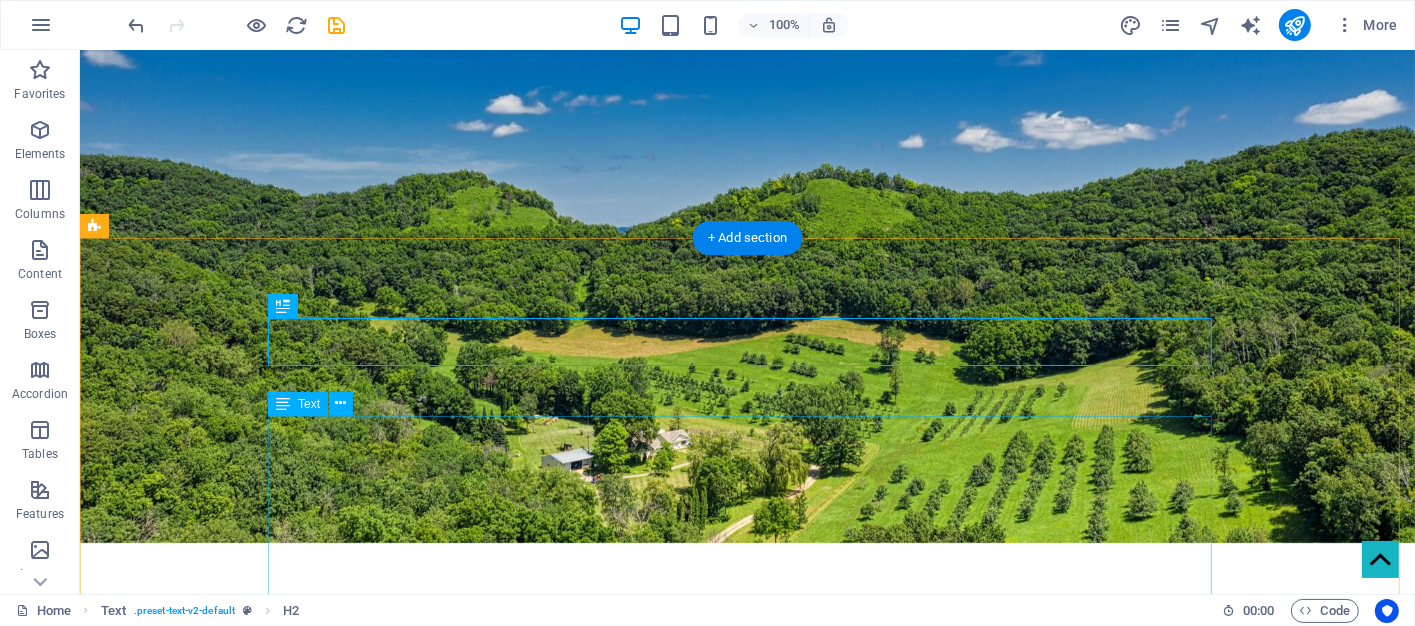click on "Discover a smarter way to buy and sell property online. At  Lotfor , we connect  genuine buyers  with  verified sellers  through a seamless, secure, and user-friendly platform designed to simplify the entire process. Whether you're searching for your dream home or listing a property for sale, we provide the tools and trust you need to make confident decisions. Why Choose Us? Verified Listings : We feature trusted and authenticated property sellers Smart Search Tools : Find what you need—fast and effortlessly Direct Communication : Connect with sellers and buyers without intermediaries Secure Transactions : Privacy and protection from listing to closing Join our growing community of property owners, investors, and agents who believe that buying and selling property should be transparent, intuitive, and stress-free. 📍Start your journey with  Lotfor —where trust builds value." at bounding box center (747, 1218) 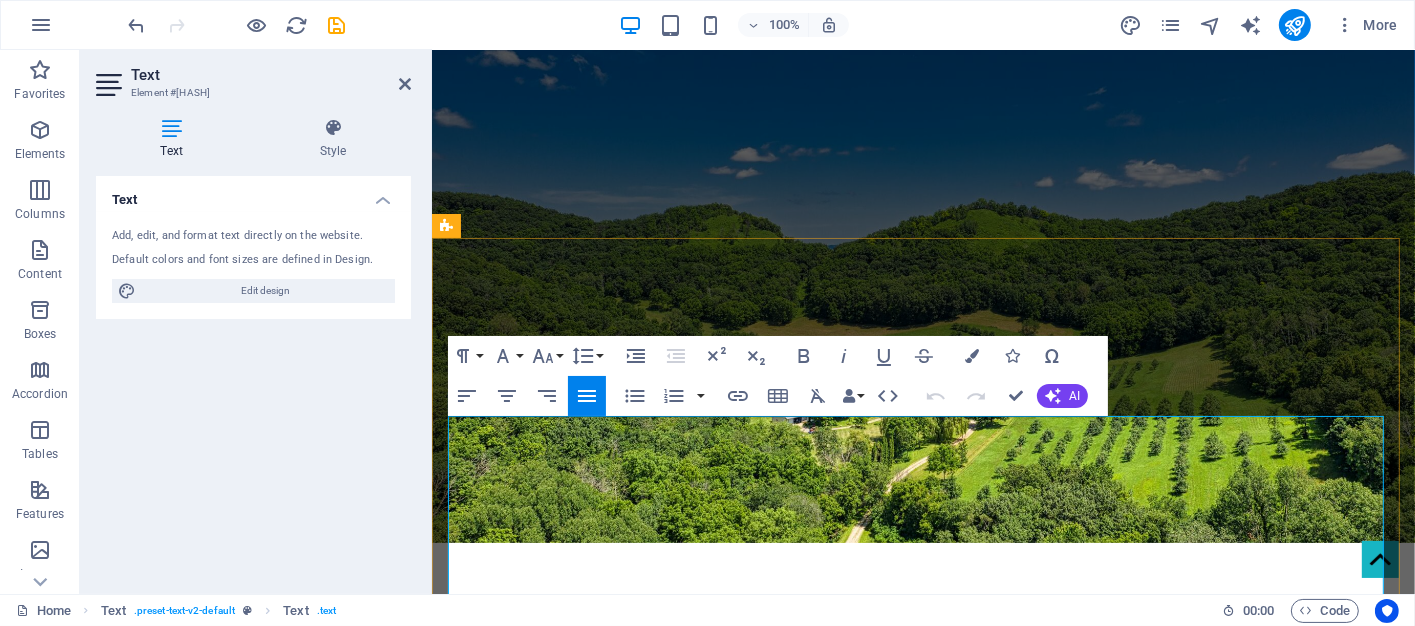 drag, startPoint x: 892, startPoint y: 427, endPoint x: 903, endPoint y: 432, distance: 12.083046 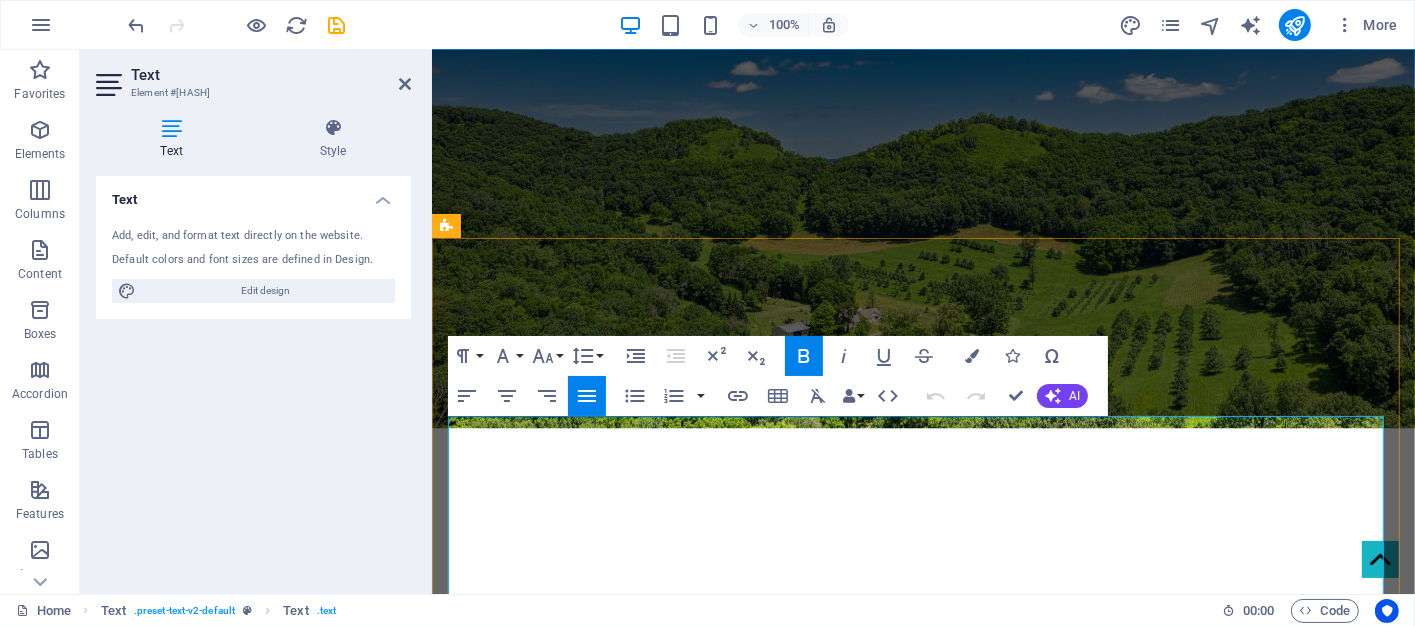 type 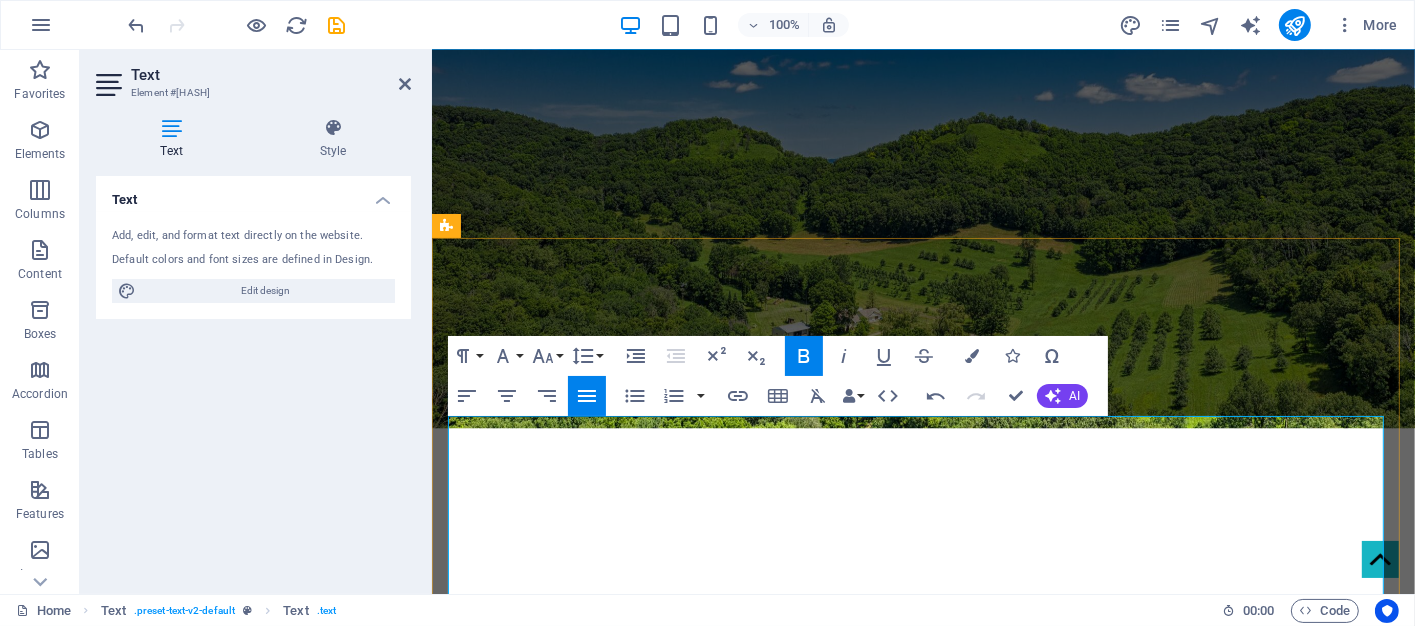 drag, startPoint x: 917, startPoint y: 433, endPoint x: 947, endPoint y: 434, distance: 30.016663 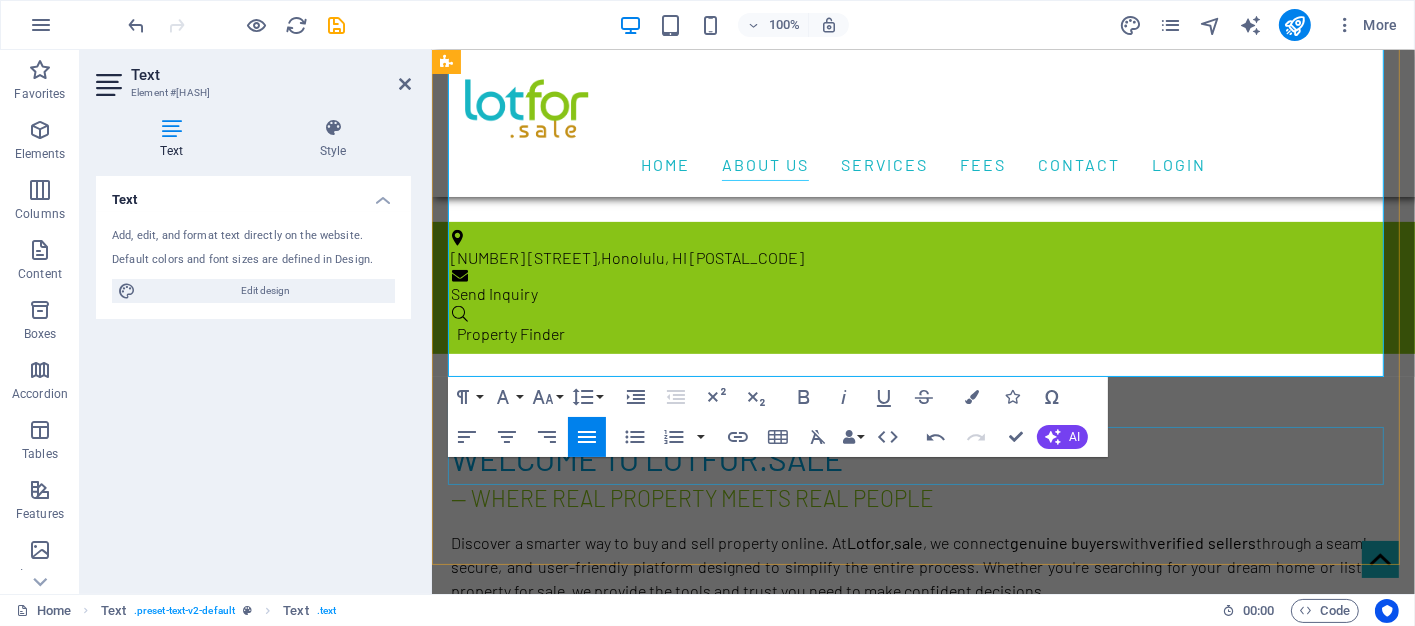 scroll, scrollTop: 800, scrollLeft: 0, axis: vertical 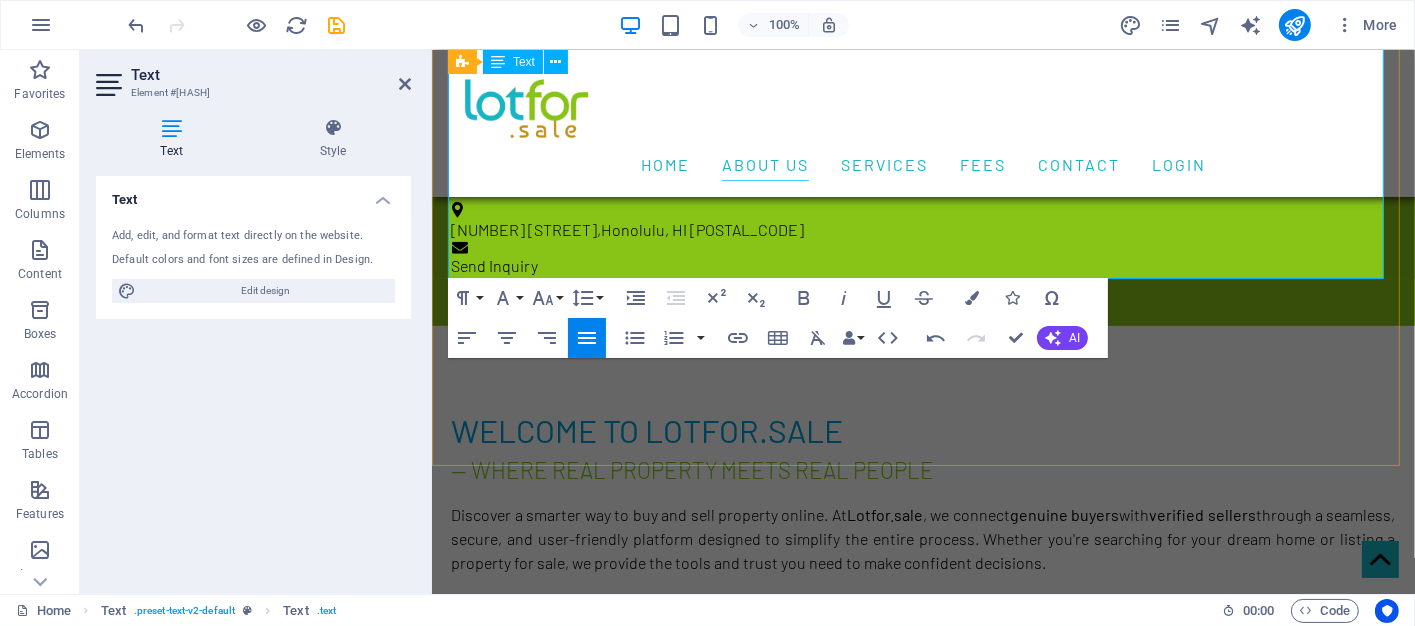 click on "[BRAND_NAME]" at bounding box center [685, 854] 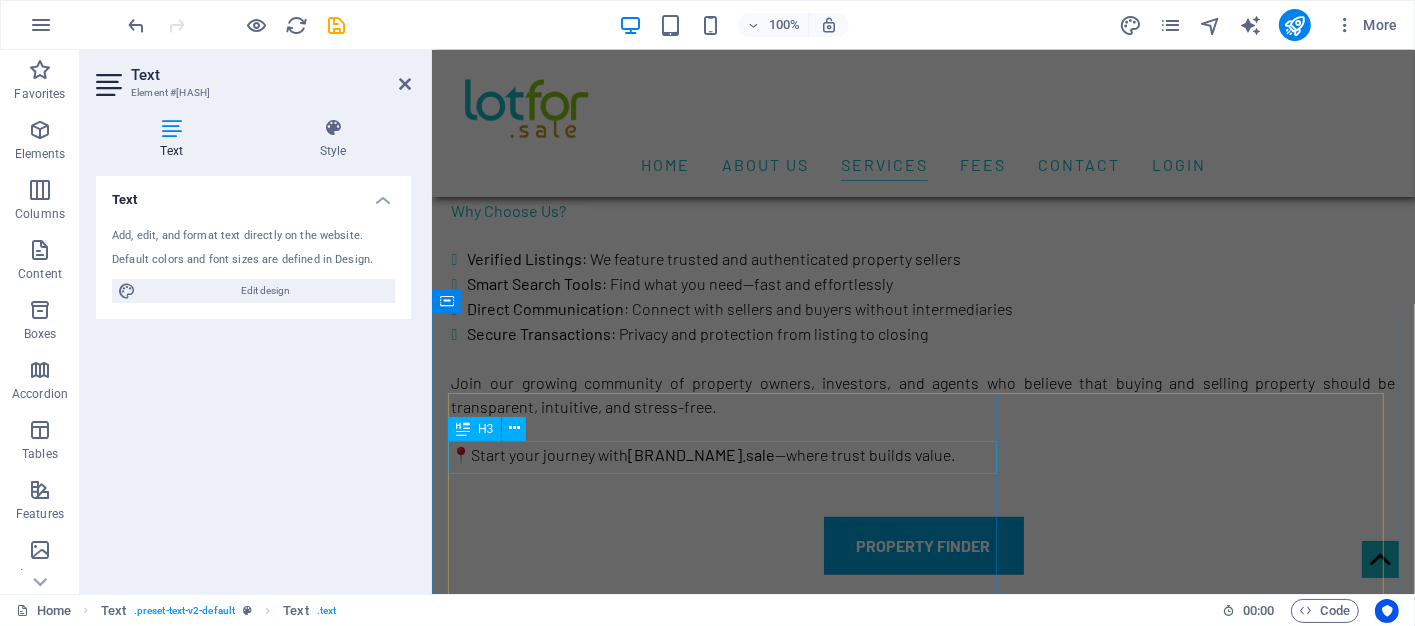 scroll, scrollTop: 1500, scrollLeft: 0, axis: vertical 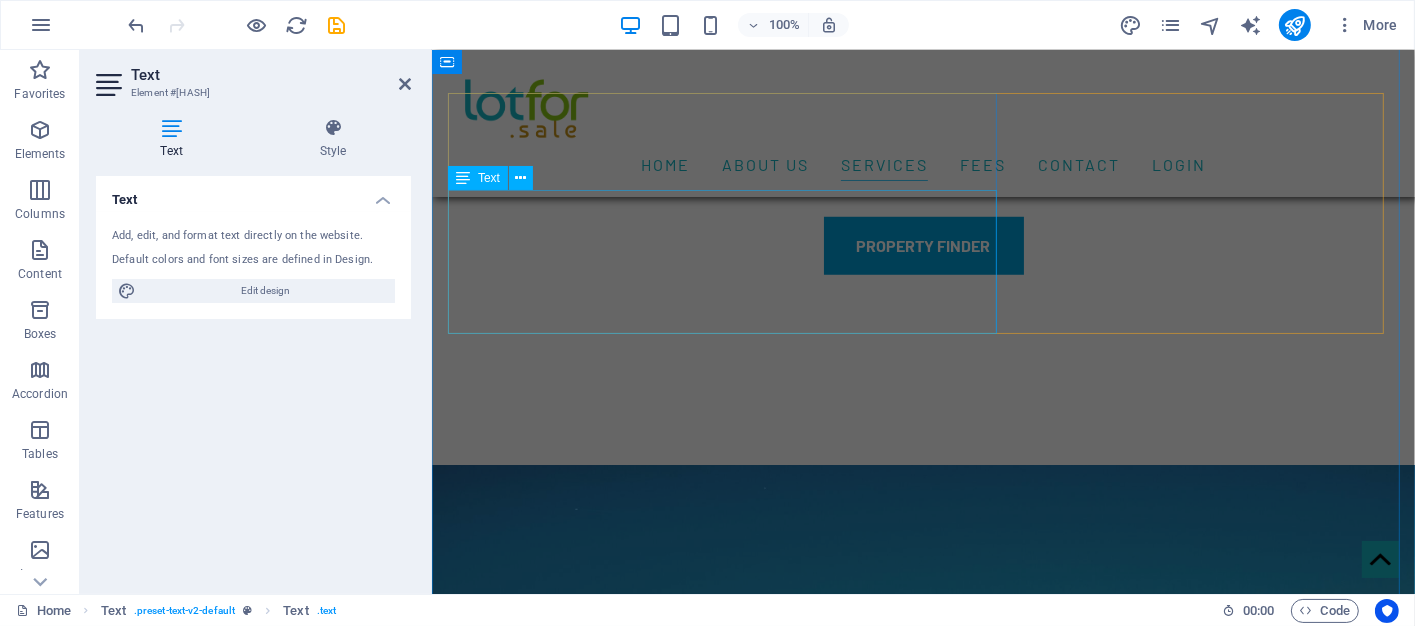 click on "More Than Listings—We Build Confidence In today’s fast-moving real estate world, finding the right match shouldn't feel like searching for a needle in a haystack. Our mission is simple: empower people to make informed property decisions. With a suite of intuitive tools and rigorous seller verification protocols,  Lotfor  ensures you're never left wondering if a listing is legitimate or a buyer is serious." at bounding box center [923, 1224] 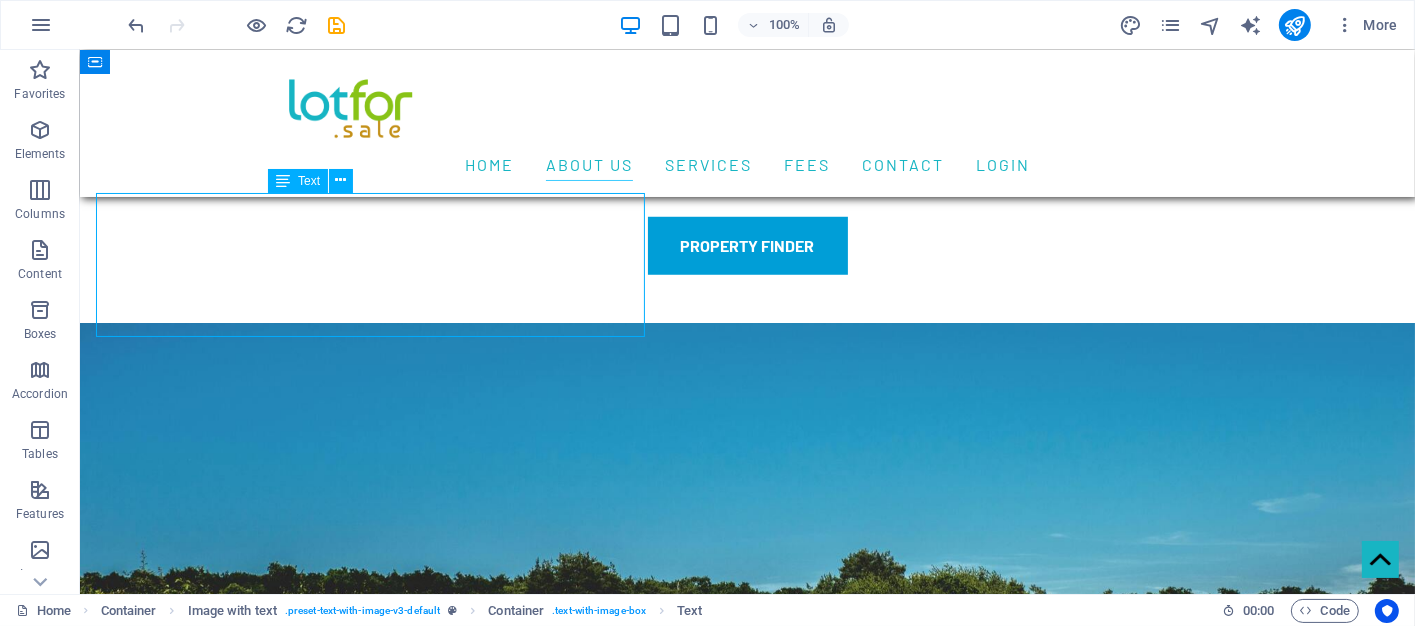 scroll, scrollTop: 1440, scrollLeft: 0, axis: vertical 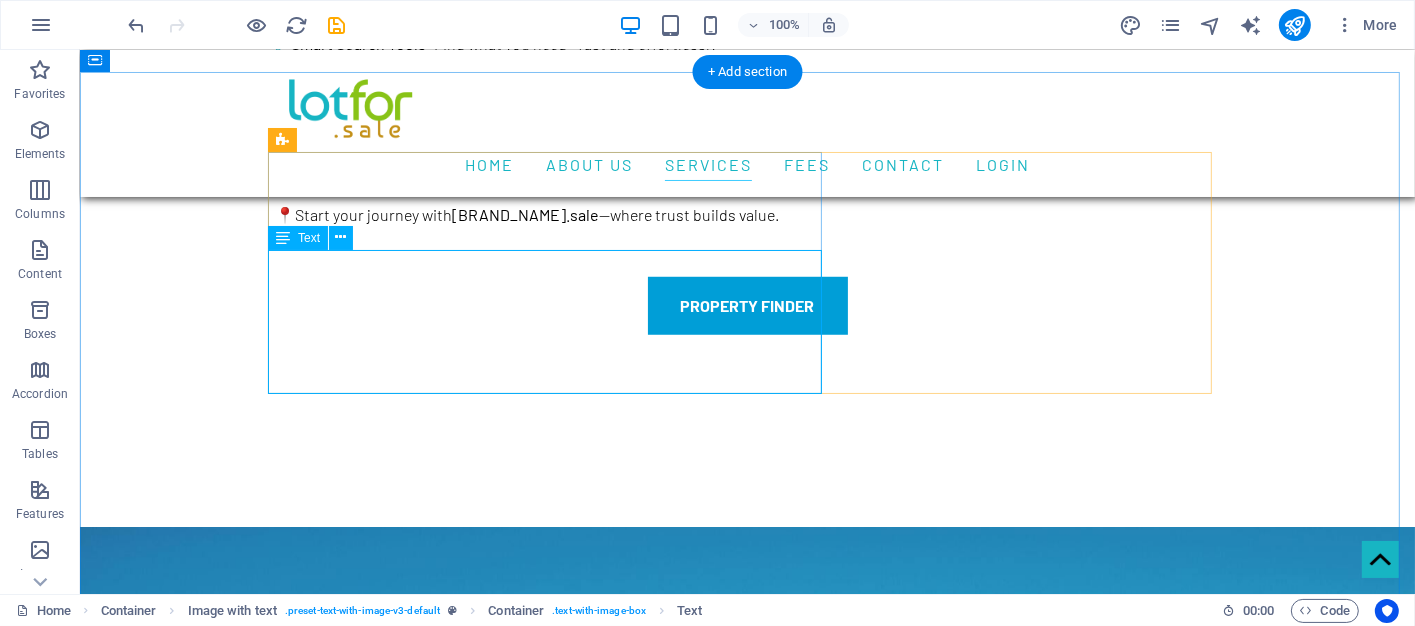 click on "More Than Listings—We Build Confidence In today’s fast-moving real estate world, finding the right match shouldn't feel like searching for a needle in a haystack. Our mission is simple: empower people to make informed property decisions. With a suite of intuitive tools and rigorous seller verification protocols,  Lotfor  ensures you're never left wondering if a listing is legitimate or a buyer is serious." at bounding box center [747, 1284] 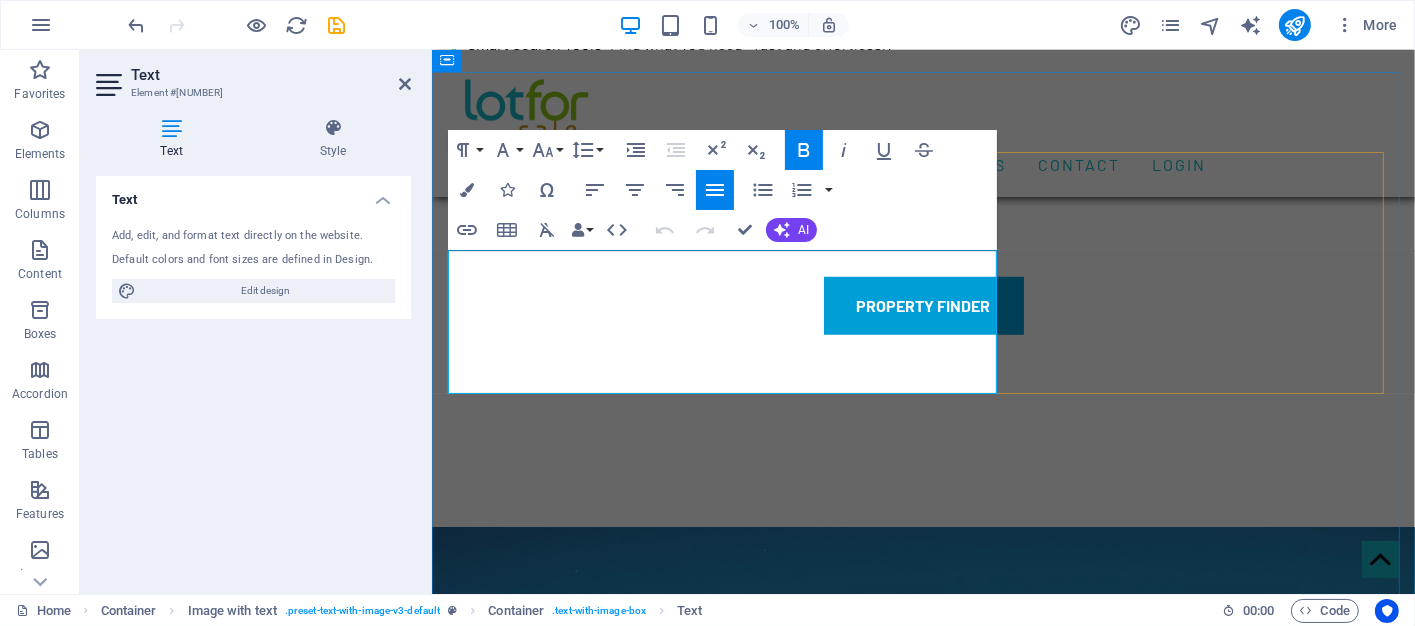click on "[BRAND_NAME]" at bounding box center [508, 1319] 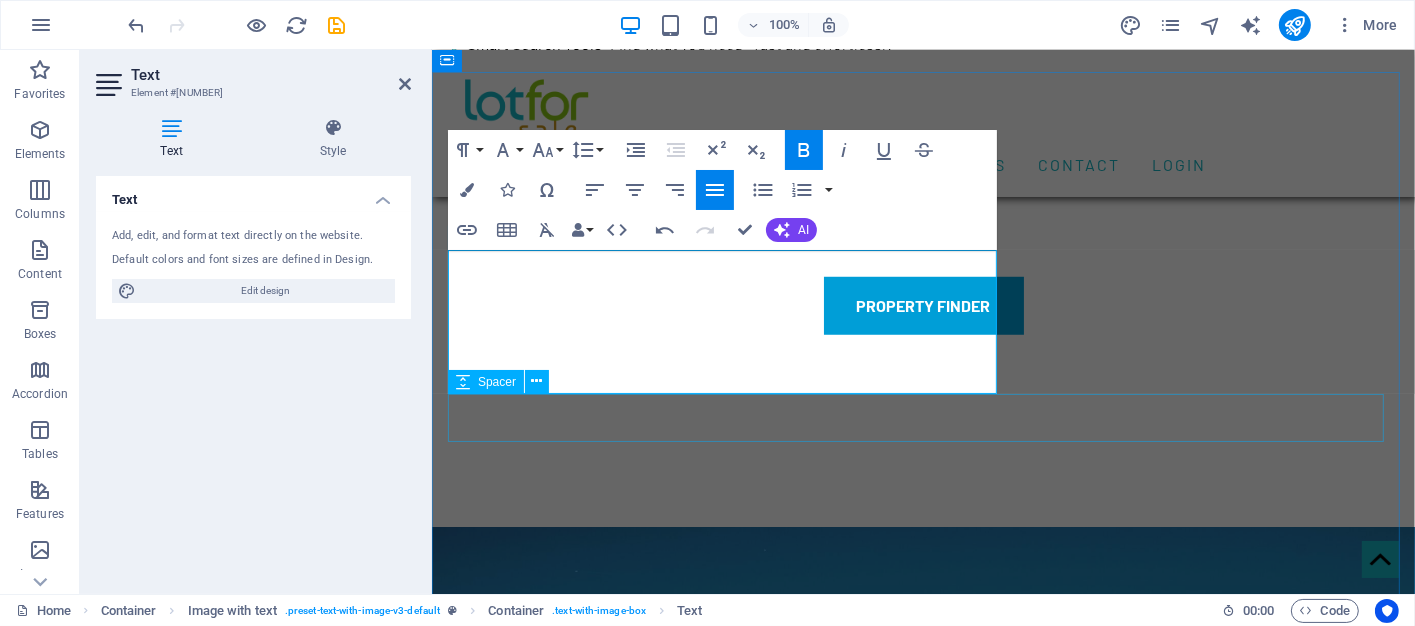 click at bounding box center [923, 1906] 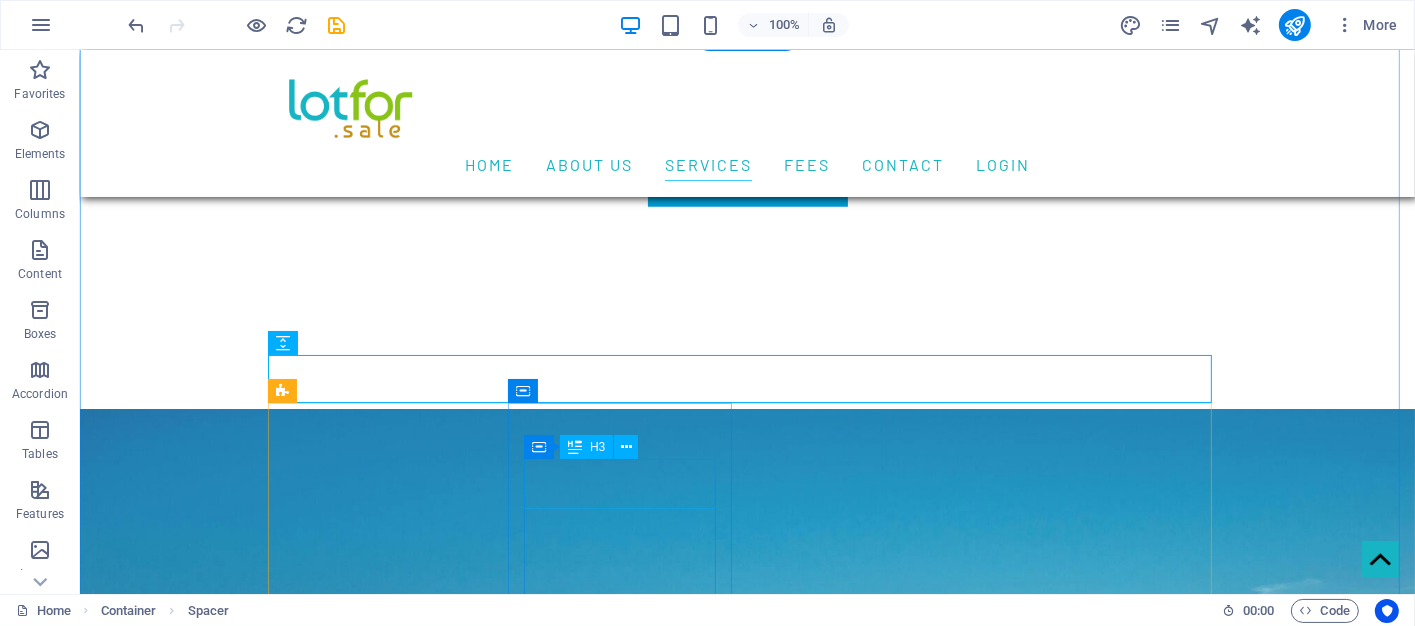 scroll, scrollTop: 1640, scrollLeft: 0, axis: vertical 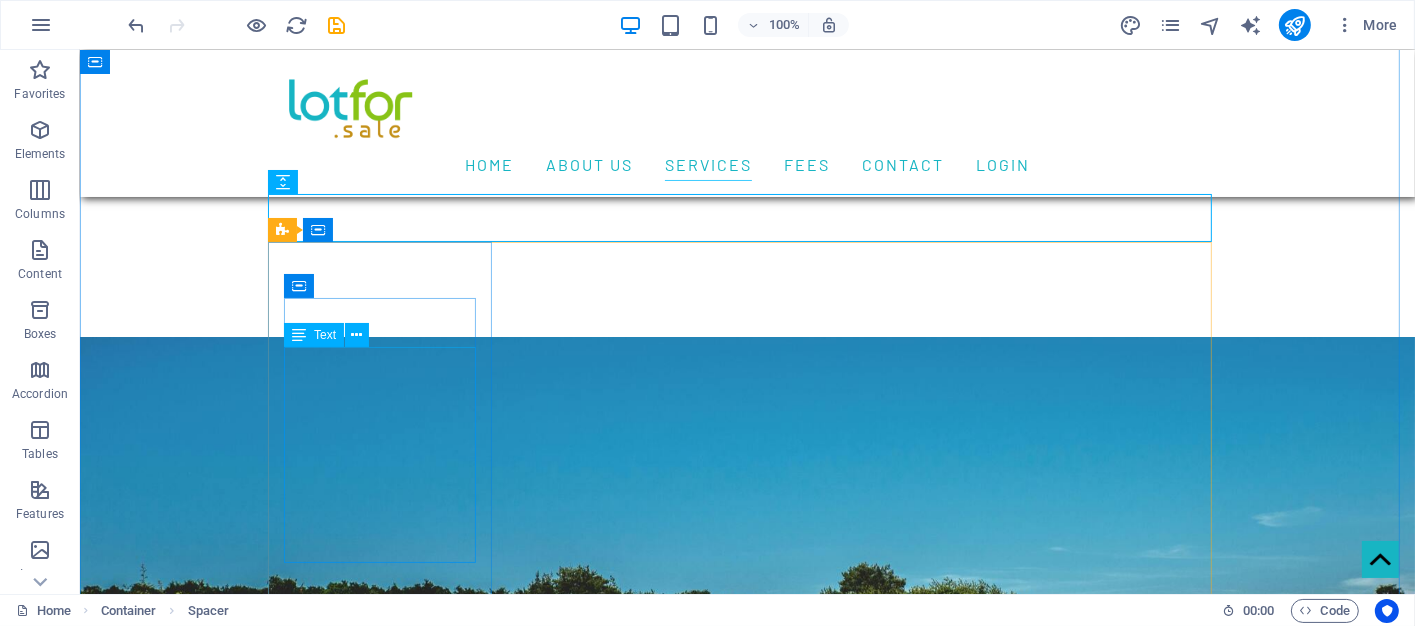click on "Explore a marketplace built with integrity. Whether you're seeking a family home, a serene retreat, or an investment-ready property,  Lotfor  simplifies the journey and shortens the distance between dreams and reality." at bounding box center [387, 1956] 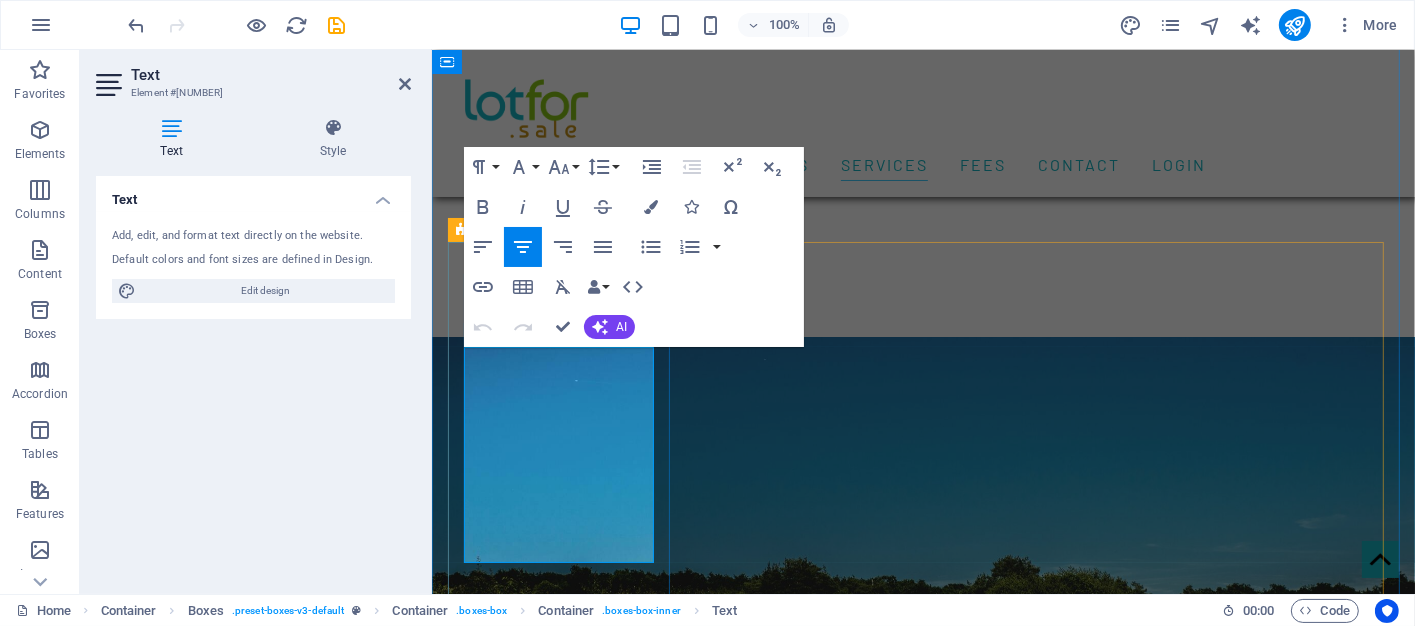 click on "[BRAND_NAME]" 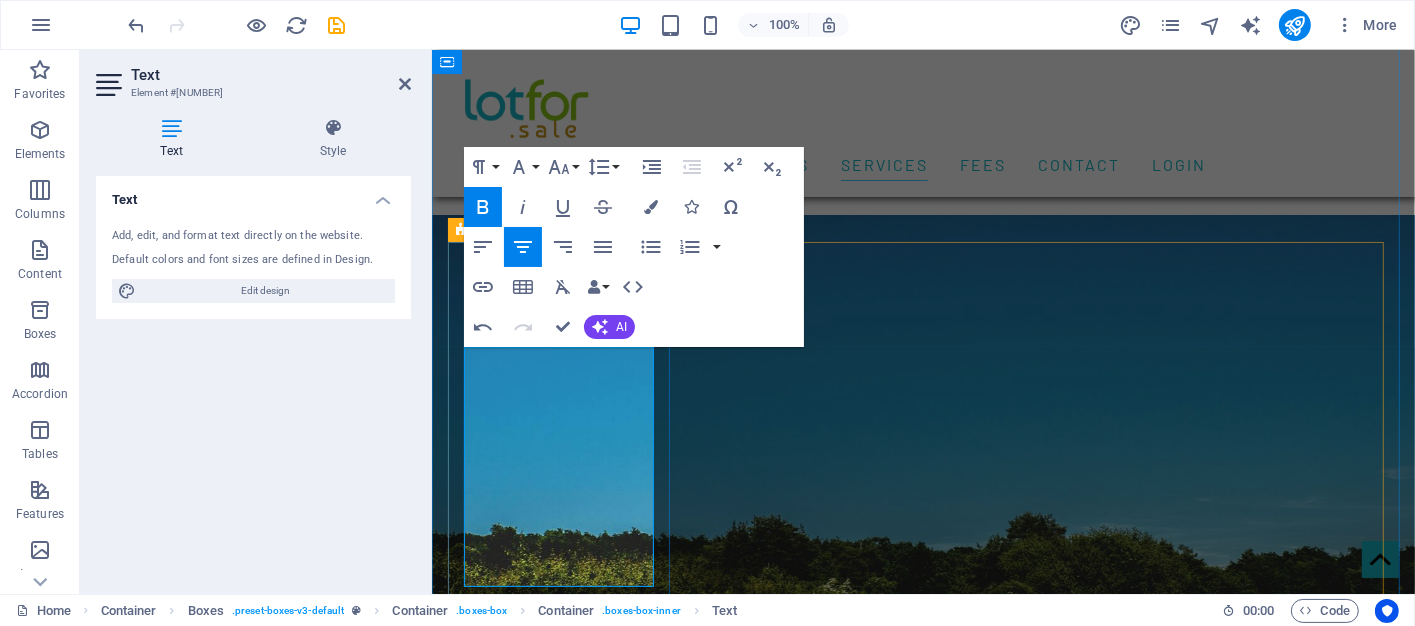 type 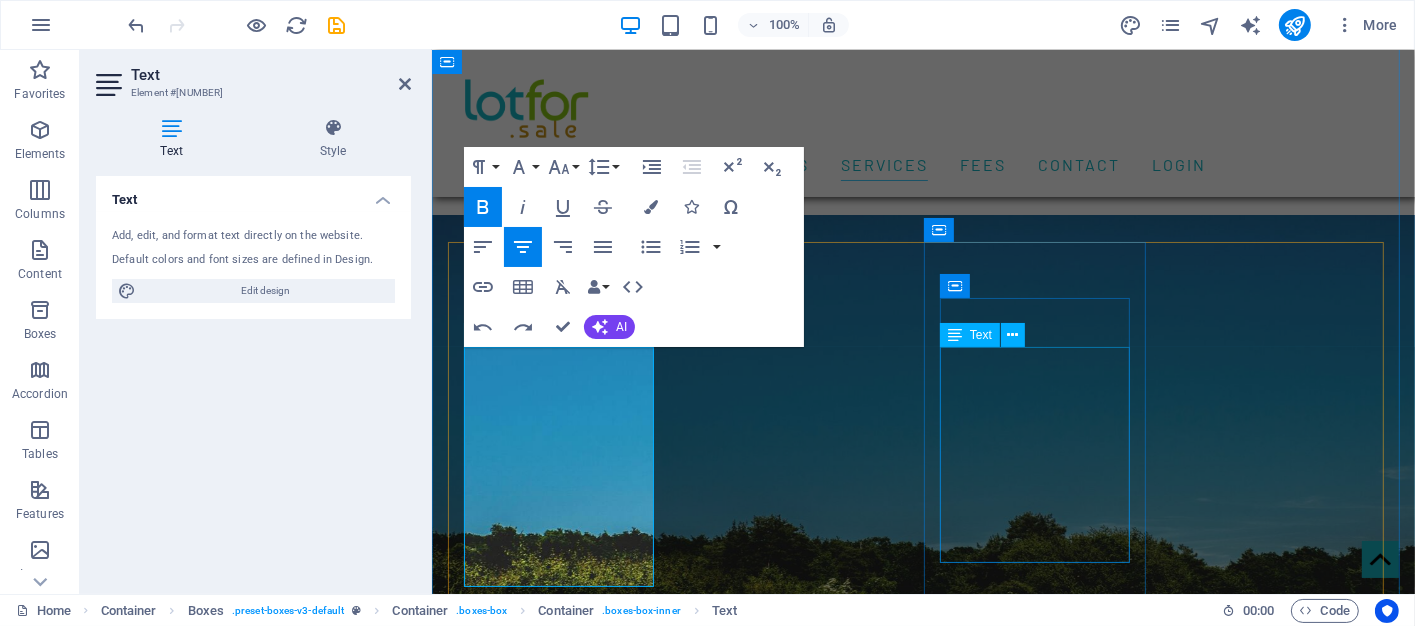 click on "Showcase your property to a pool of genuine, motivated buyers. Our platform helps you stand out while maintaining complete control over the selling process. Verify your listing to build trust and confidence." at bounding box center [563, 2314] 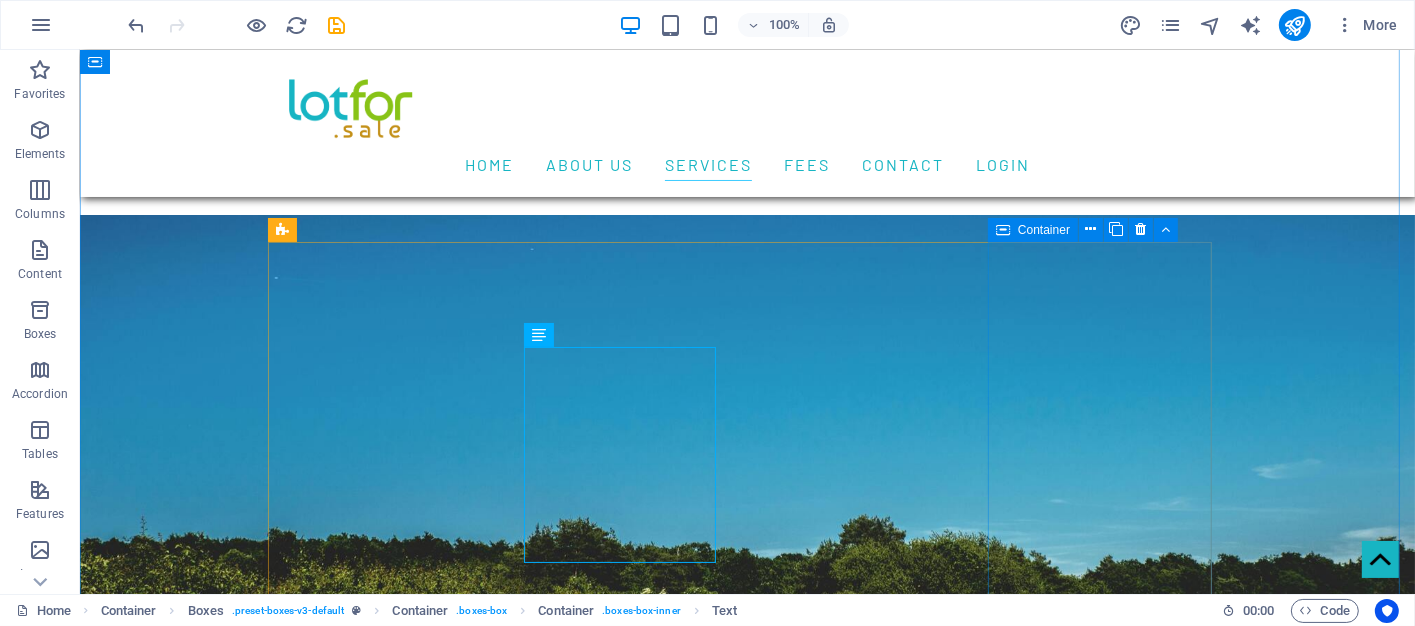 scroll, scrollTop: 1740, scrollLeft: 0, axis: vertical 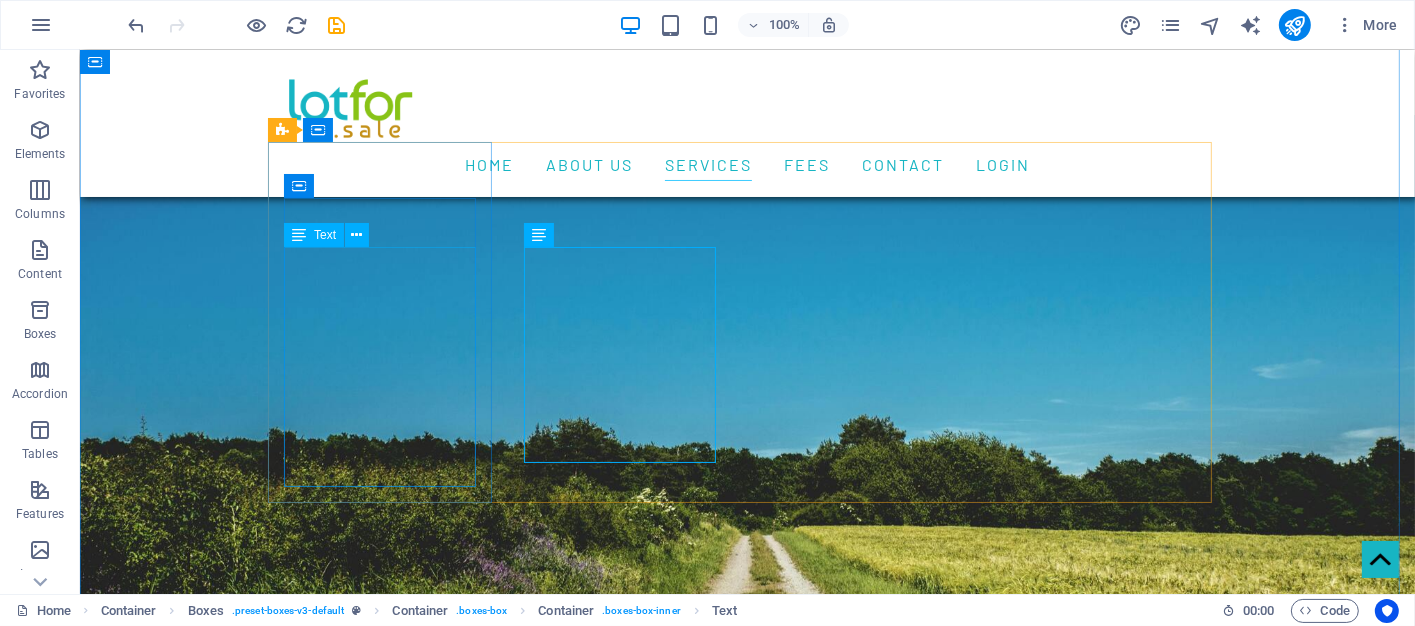 click on "Explore a marketplace built with integrity. Whether you're seeking a family home, a serene retreat, or an investment-ready property,  Lotfor .sale   simplifies the journey and shortens the distance between dreams and reality." at bounding box center (387, 1856) 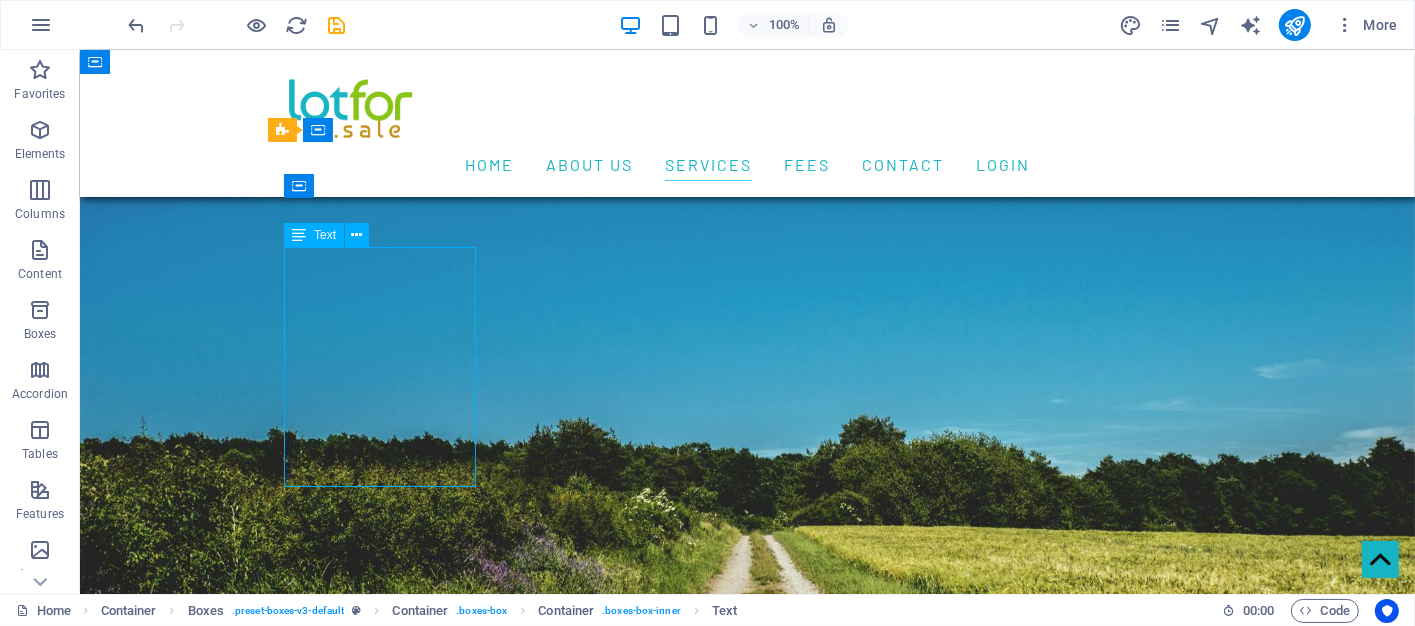 click on "Explore a marketplace built with integrity. Whether you're seeking a family home, a serene retreat, or an investment-ready property,  Lotfor .sale   simplifies the journey and shortens the distance between dreams and reality." at bounding box center [387, 1856] 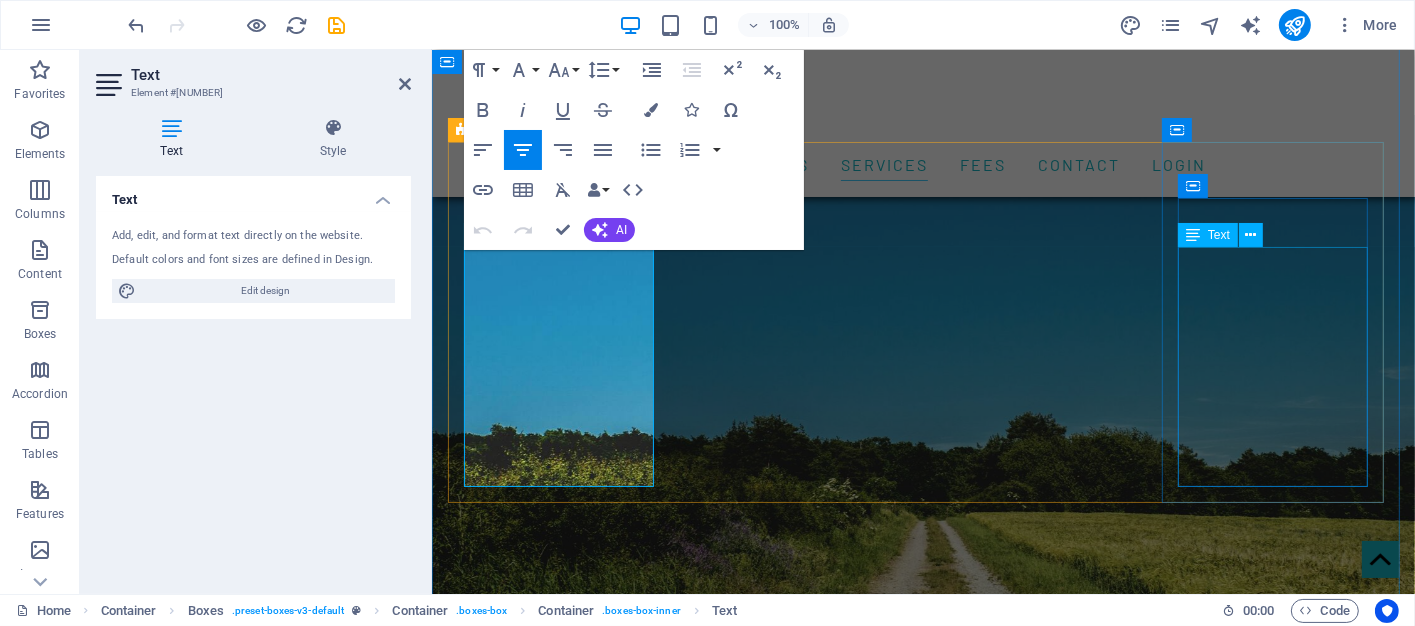 click on "What Makes Us Stand Out: Authenticity First.  Personalized Discovery Tools. Humanized Technology. Secure and Transparent Transactions.  Here at  Lotfor , Every Move Is a Step Toward Something Real." at bounding box center [563, 2917] 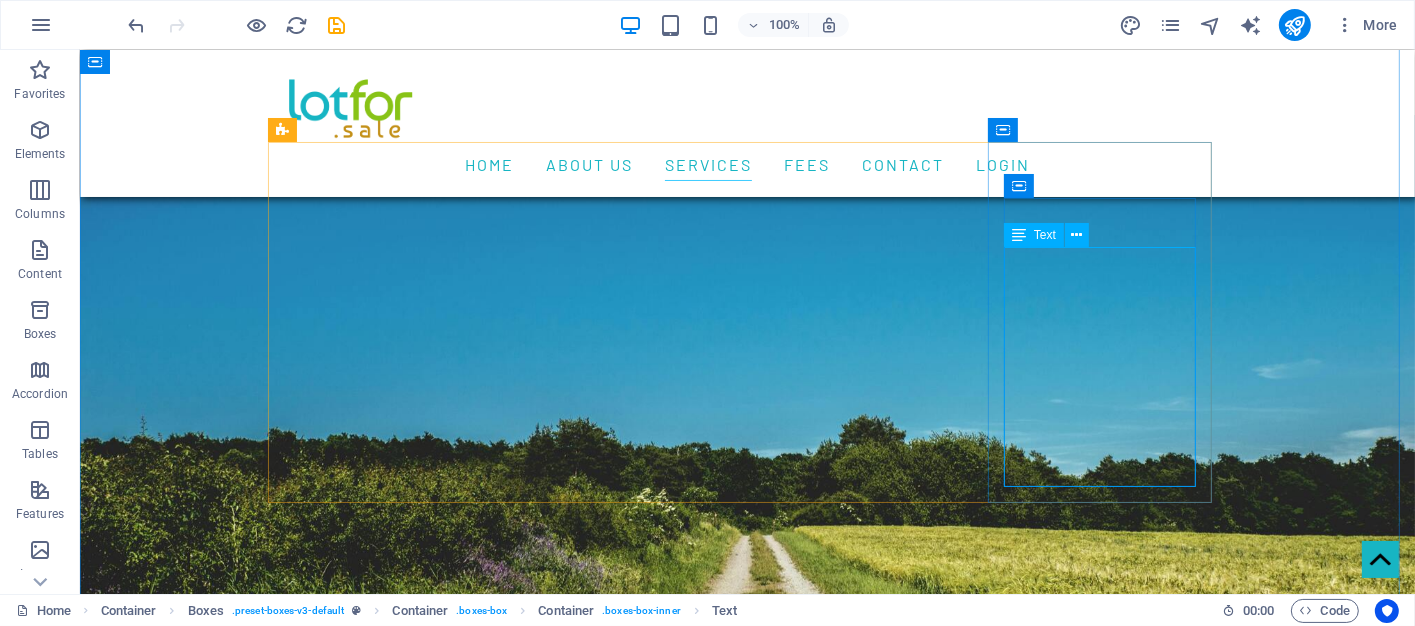 click on "What Makes Us Stand Out: Authenticity First.  Personalized Discovery Tools. Humanized Technology. Secure and Transparent Transactions.  Here at  Lotfor , Every Move Is a Step Toward Something Real." at bounding box center (387, 2917) 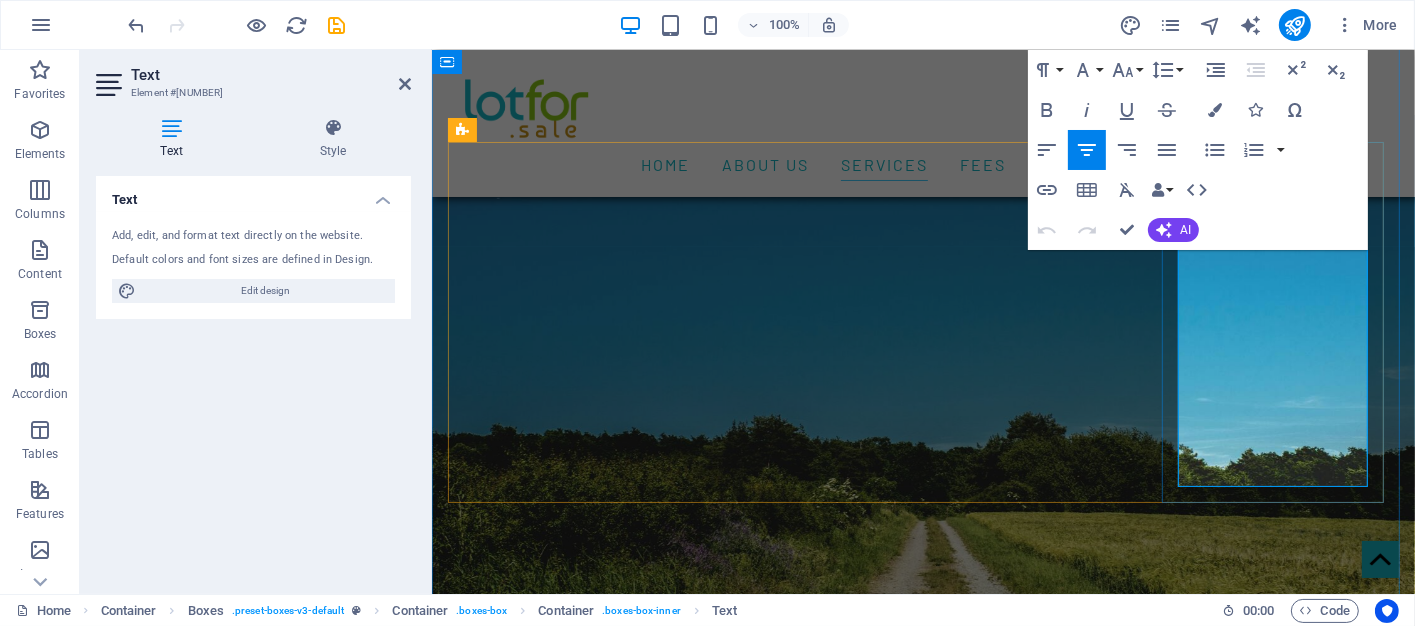 click on "Here at  Lotfor , Every Move Is a Step Toward Something Real." at bounding box center [563, 2977] 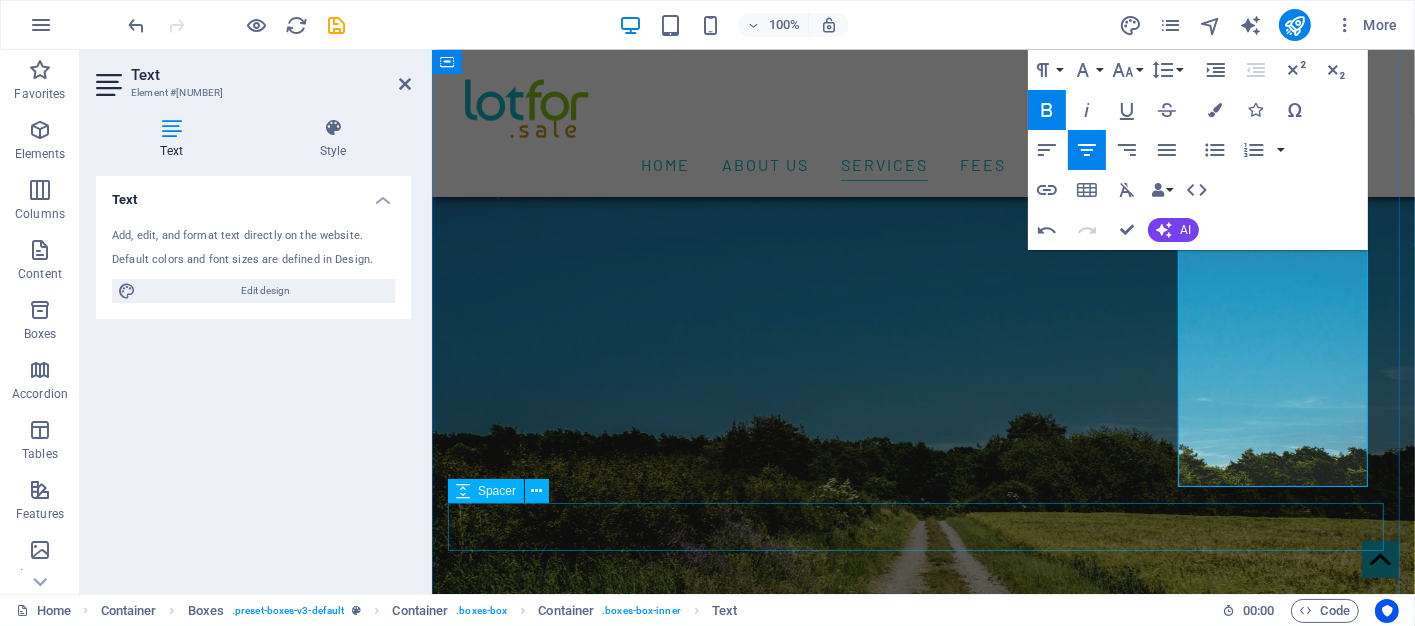 click at bounding box center [923, 3101] 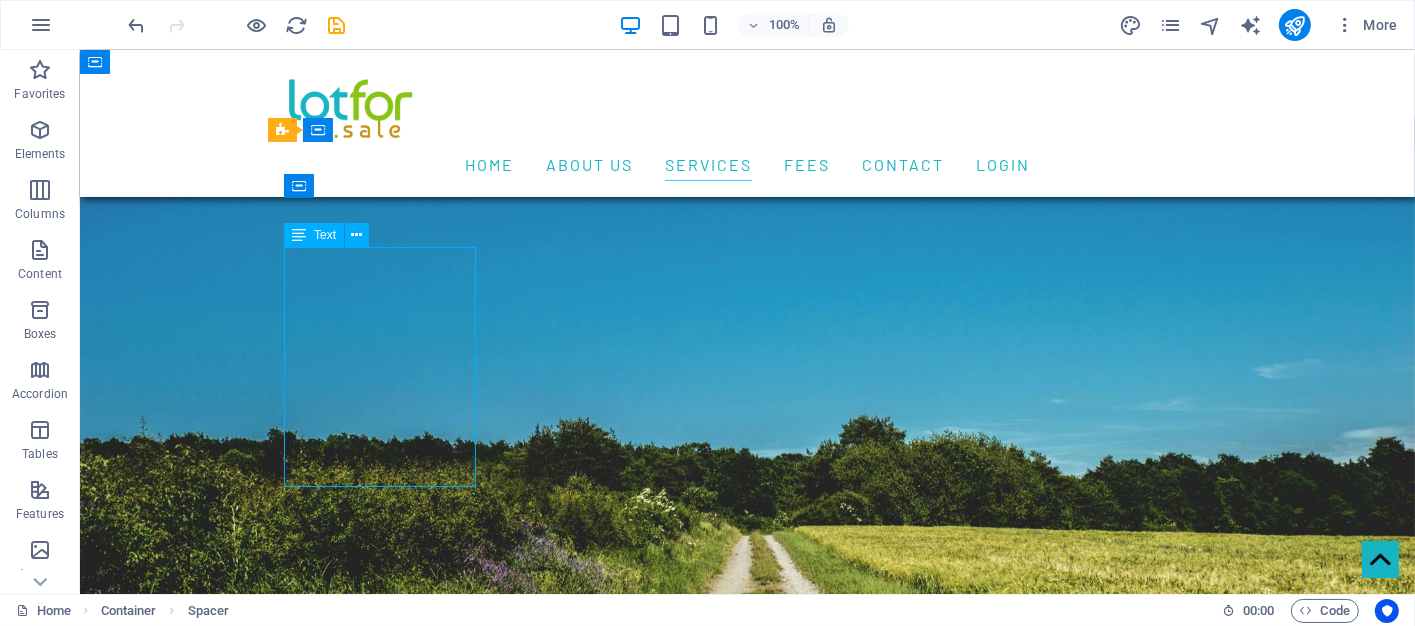 click on "Explore a marketplace built with integrity. Whether you're seeking a family home, a serene retreat, or an investment-ready property,  Lotfor .sale   simplifies the journey and shortens the distance between dreams and reality." at bounding box center (387, 1856) 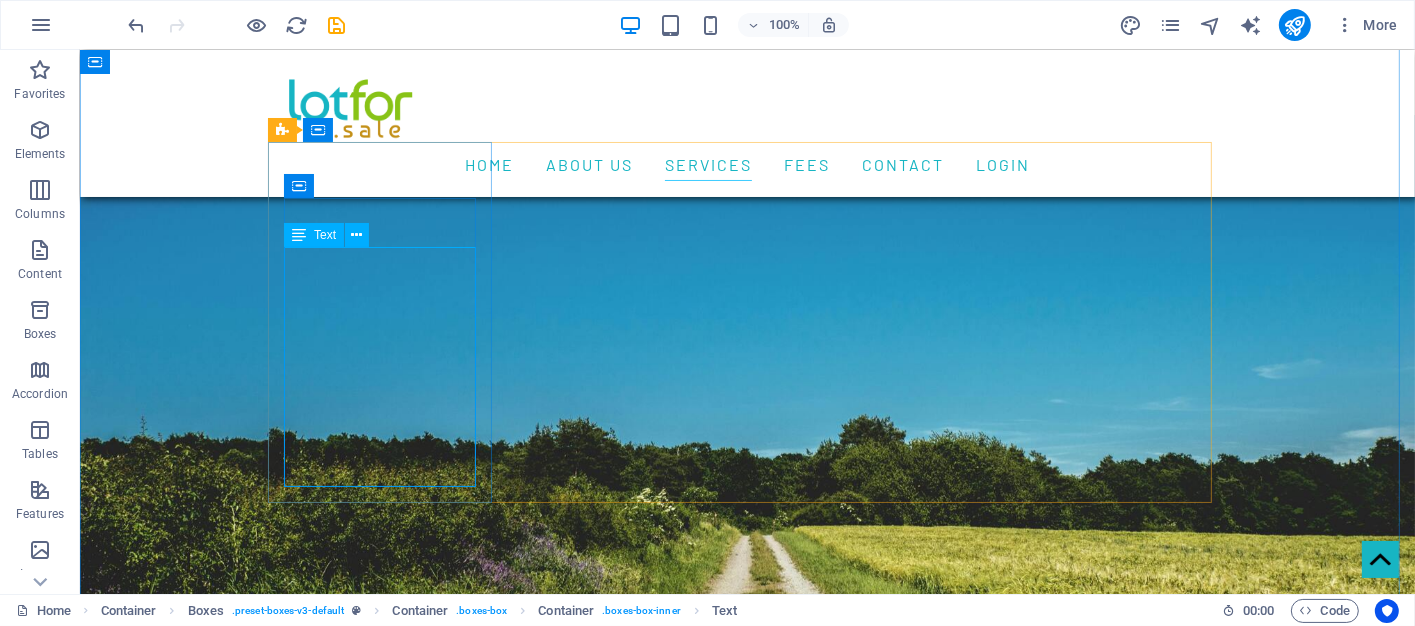 click on "Explore a marketplace built with integrity. Whether you're seeking a family home, a serene retreat, or an investment-ready property,  Lotfor .sale   simplifies the journey and shortens the distance between dreams and reality." at bounding box center (387, 1856) 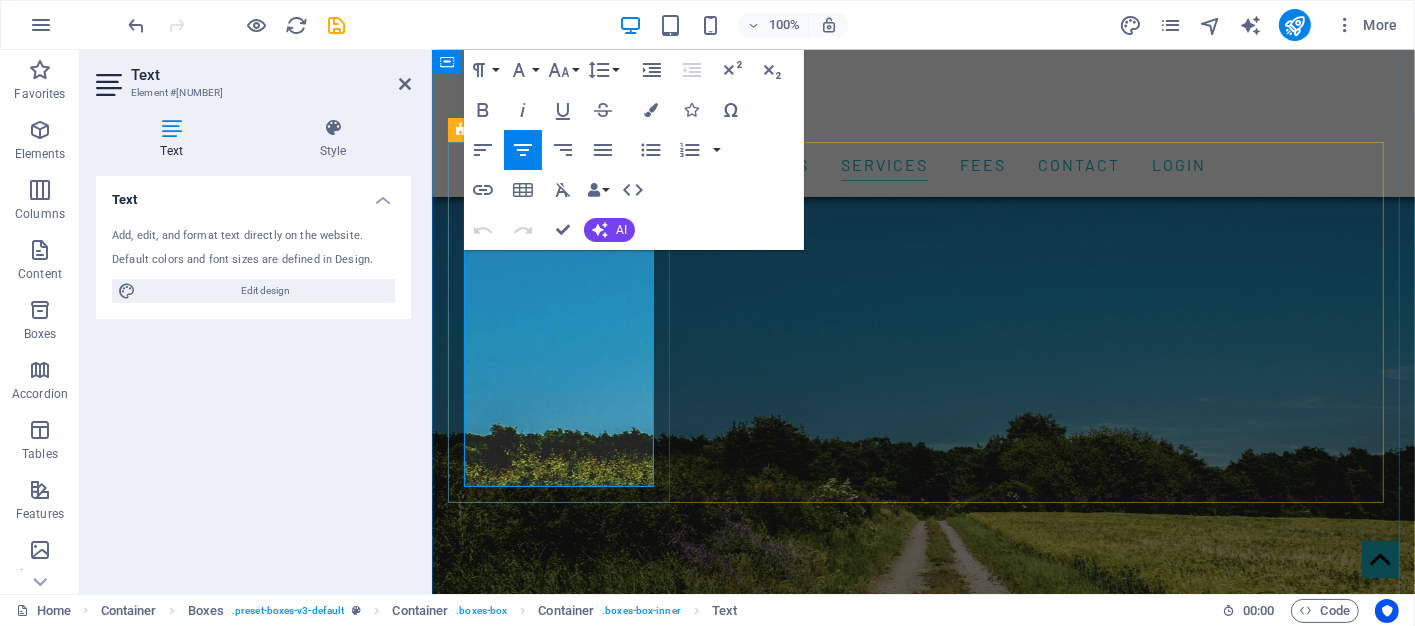 click on "Explore a marketplace built with integrity. Whether you're seeking a family home, a serene retreat, or an investment-ready property,  Lotfor .sale   simplifies the journey and shortens the distance between dreams and reality." at bounding box center [563, 1856] 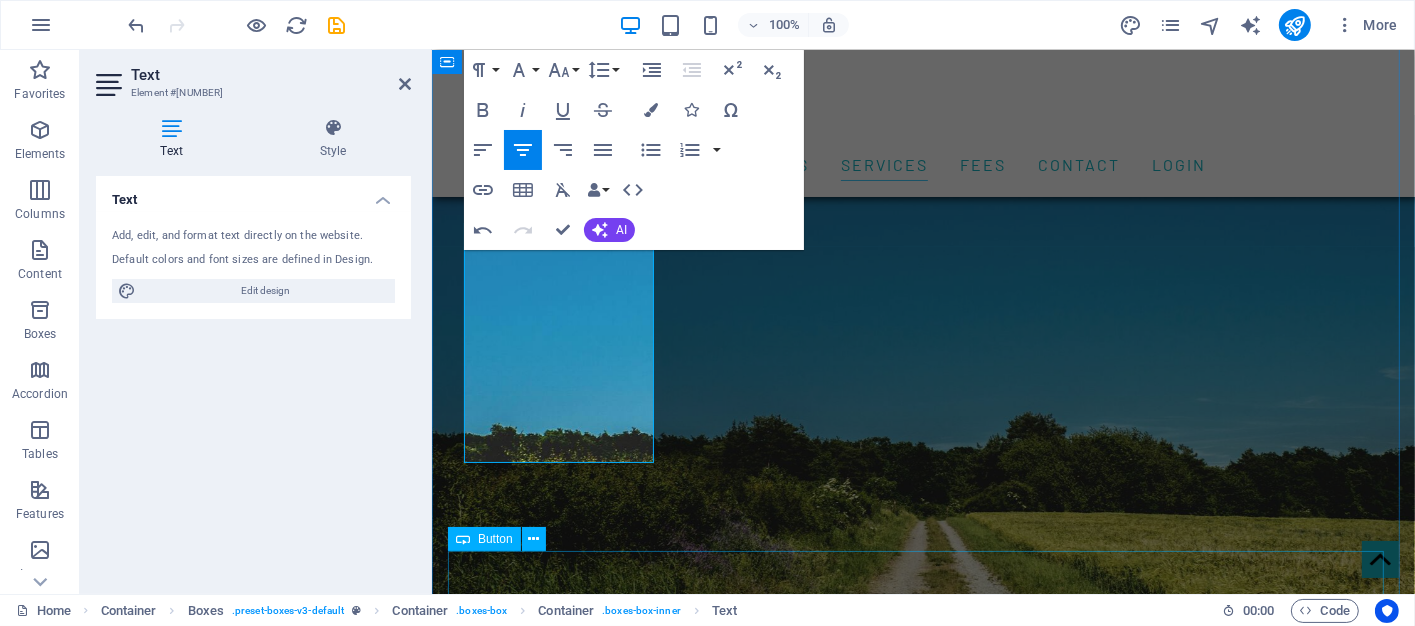 click on "LIST YOUR PROPERTY" at bounding box center (923, 3130) 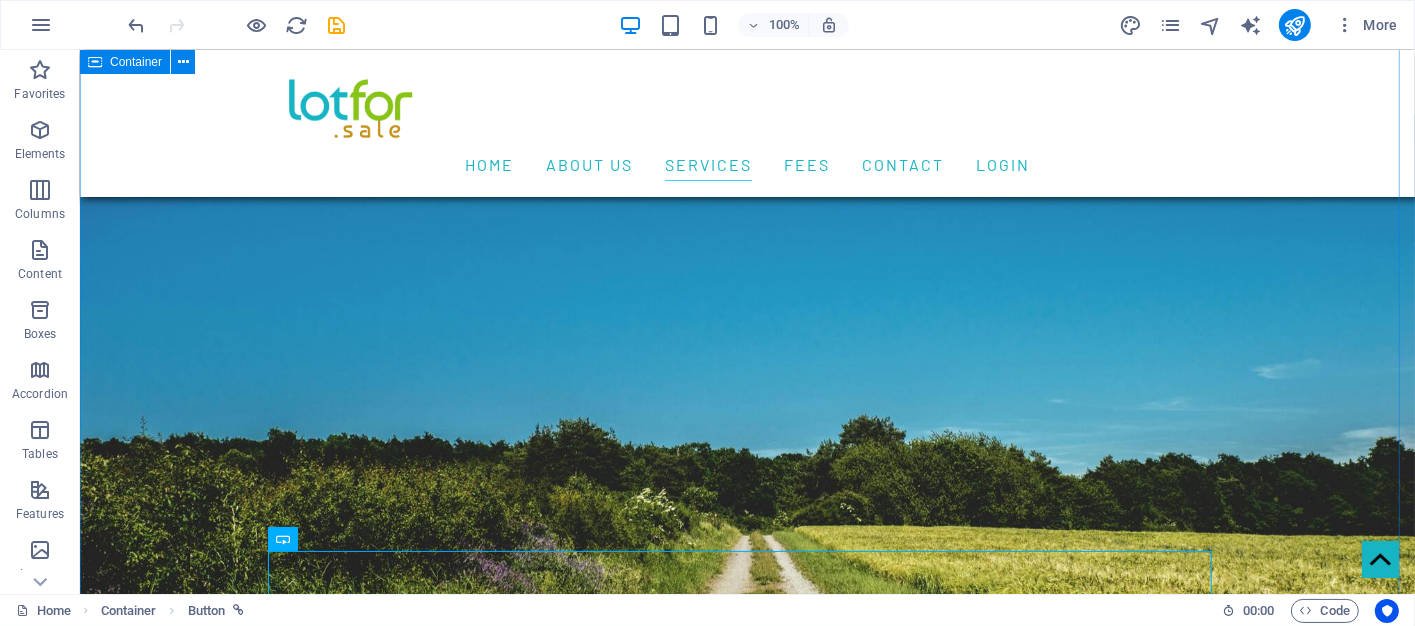 click on "Services Your Trusted Property Connector More Than Listings—We Build Confidence In today’s fast-moving real estate world, finding the right match shouldn't feel like searching for a needle in a haystack. Our mission is simple: empower people to make informed property decisions. With a suite of intuitive tools and rigorous seller verification protocols,  Lotfor .sale   ensures you're never left wondering if a listing is legitimate or a buyer is serious.  FOR BUYERS Explore a marketplace built with integrity. Whether you're seeking a home, a serene retreat, or an investment-ready property,  Lotfor .sale   simplifies the journey and shortens the distance between dreams and reality.  .fa-secondary{opacity:.4} for sellers Showcase your property to a pool of genuine, motivated buyers. Our platform helps you stand out while maintaining complete control over the selling process. Verify your listing to build trust and confidence.  .fa-secondary{opacity:.4} for agents A Community You Can Count On.  features" at bounding box center (746, 1998) 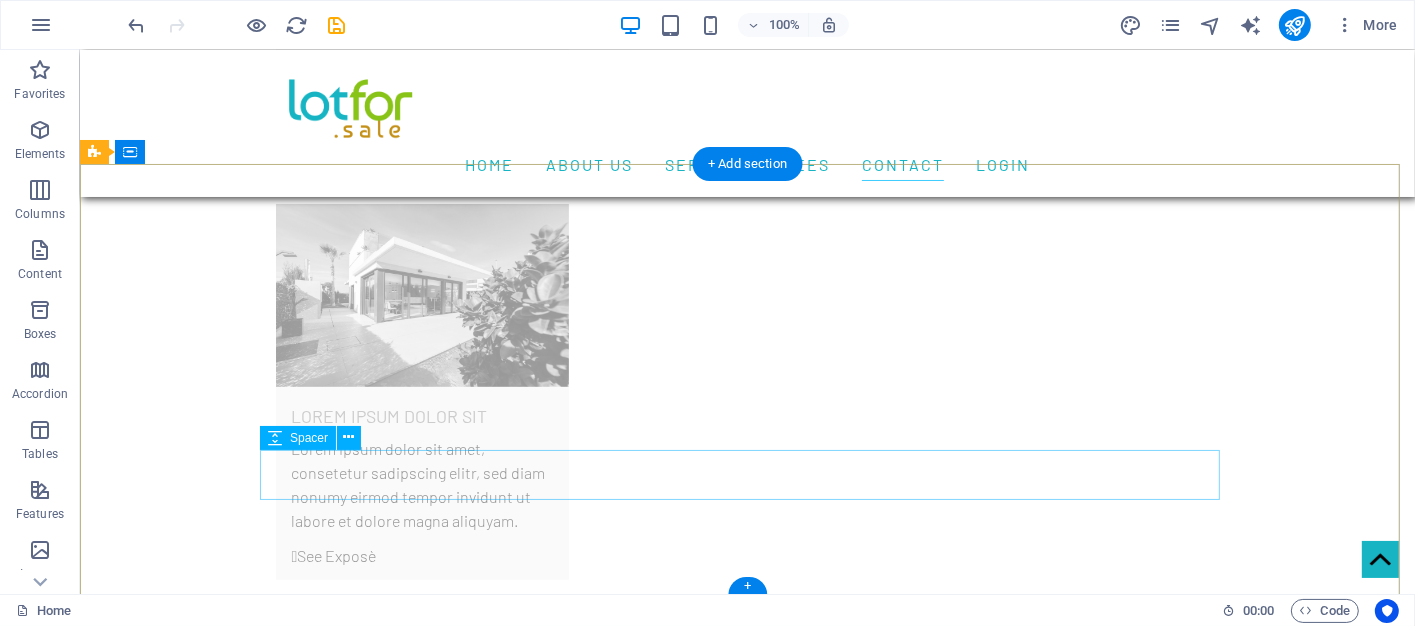 scroll, scrollTop: 8243, scrollLeft: 0, axis: vertical 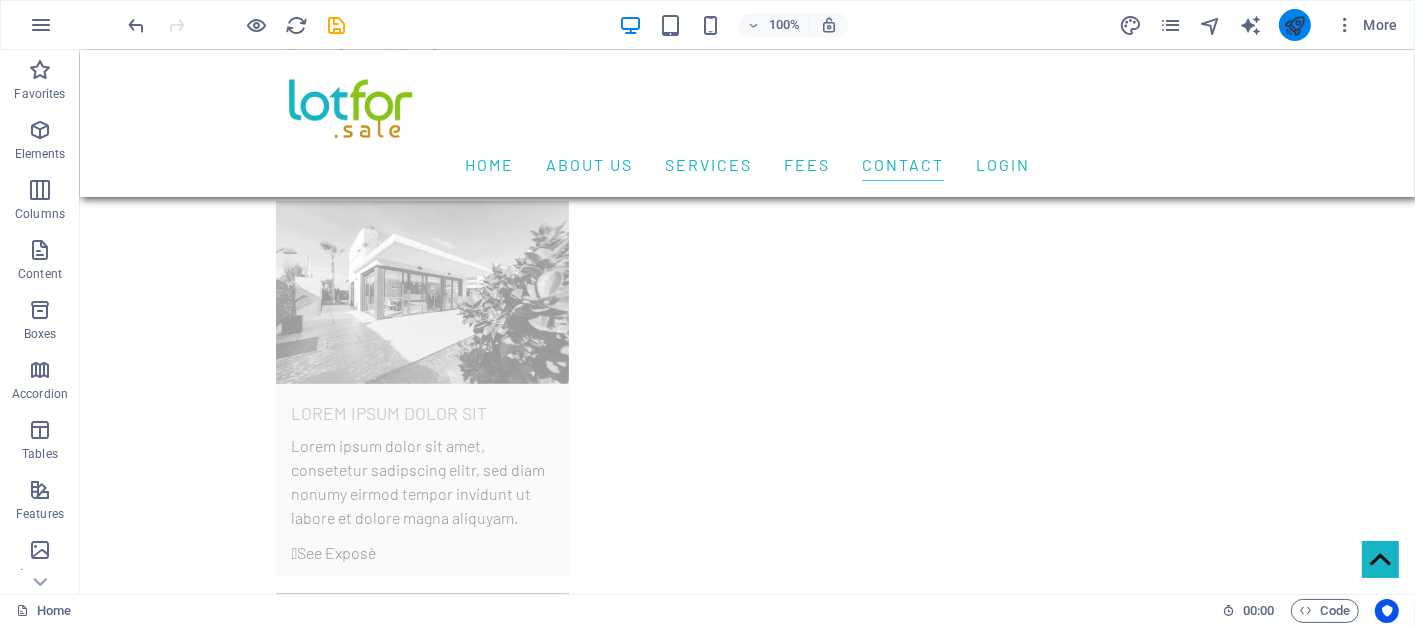 click at bounding box center (1294, 25) 